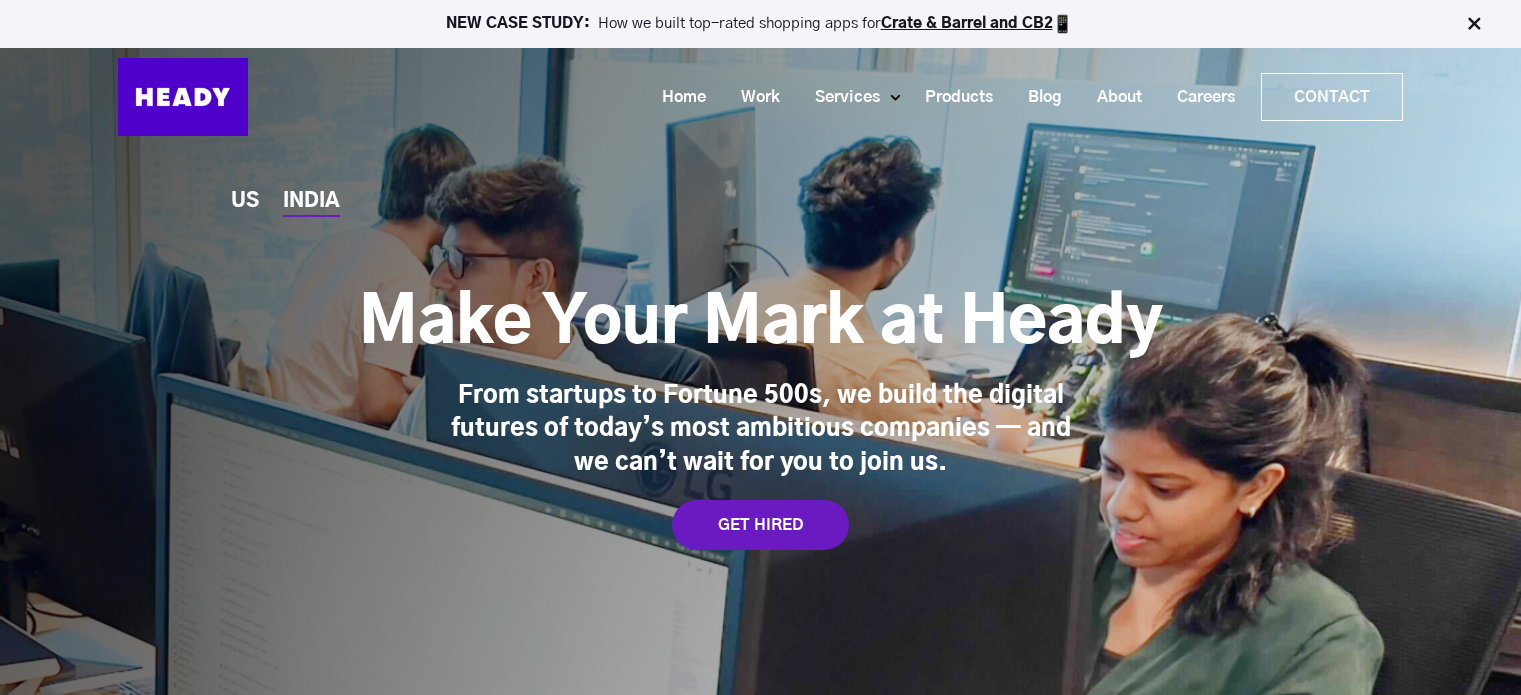 scroll, scrollTop: 0, scrollLeft: 0, axis: both 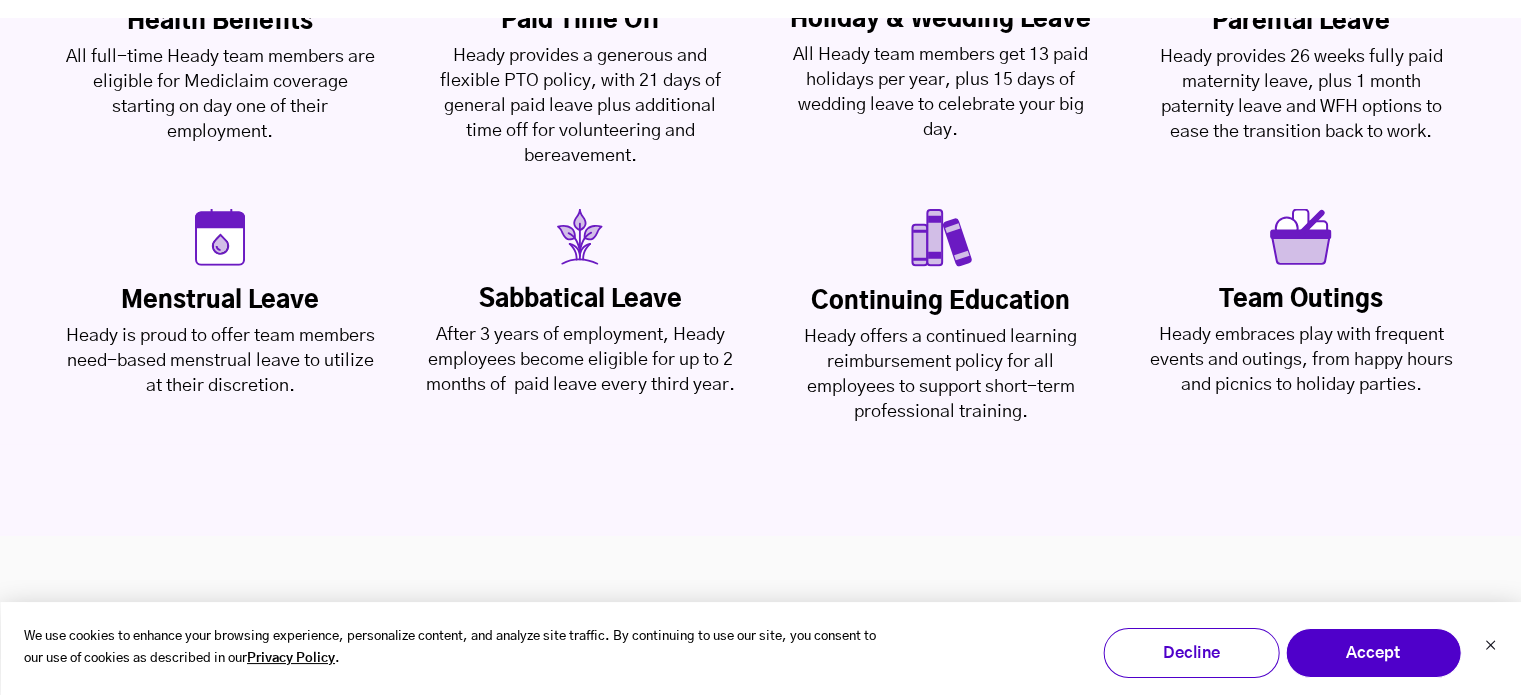 click on "Heady is proud to offer team members need-based menstrual leave to utilize at their discretion." at bounding box center (220, 95) 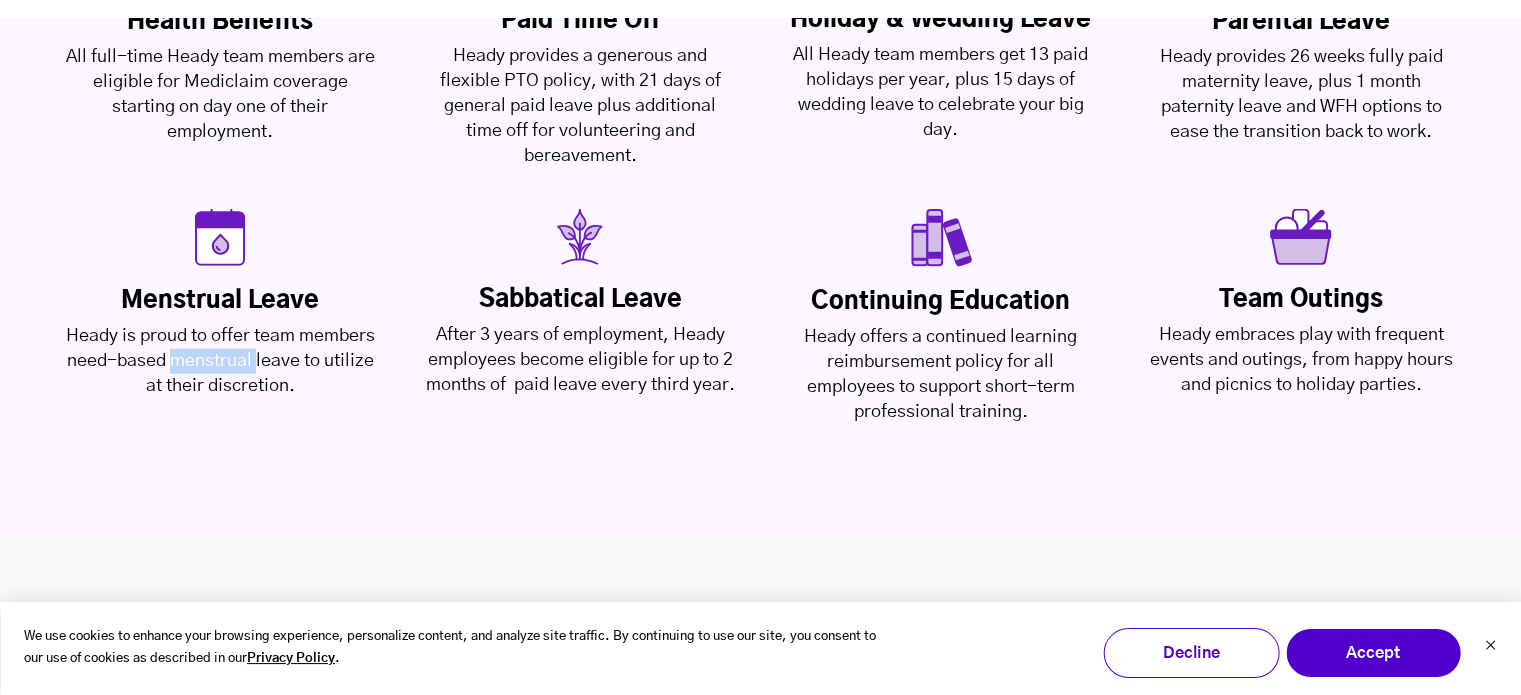 click on "Heady is proud to offer team members need-based menstrual leave to utilize at their discretion." at bounding box center (220, 95) 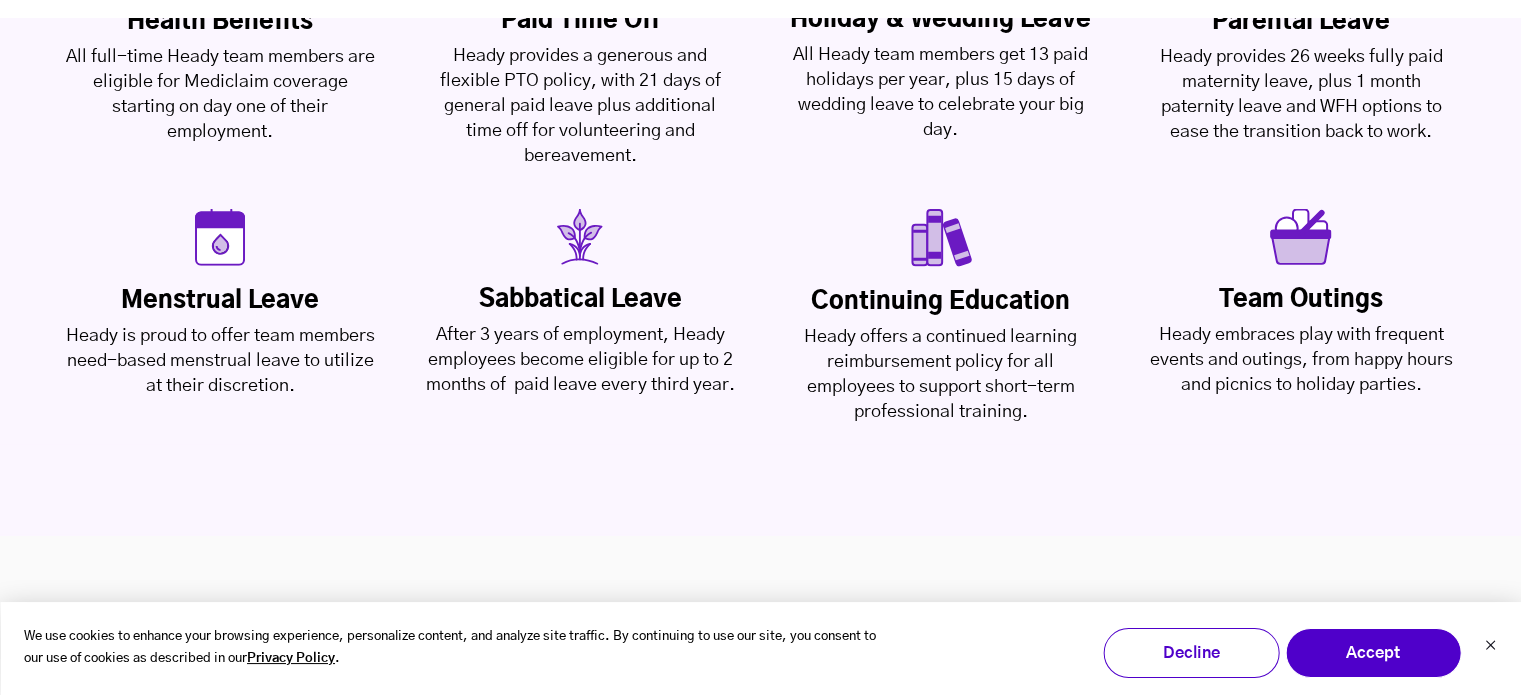 click on "After 3 years of employment, Heady employees become eligible for up to 2 months of  paid leave every third year." at bounding box center [220, 95] 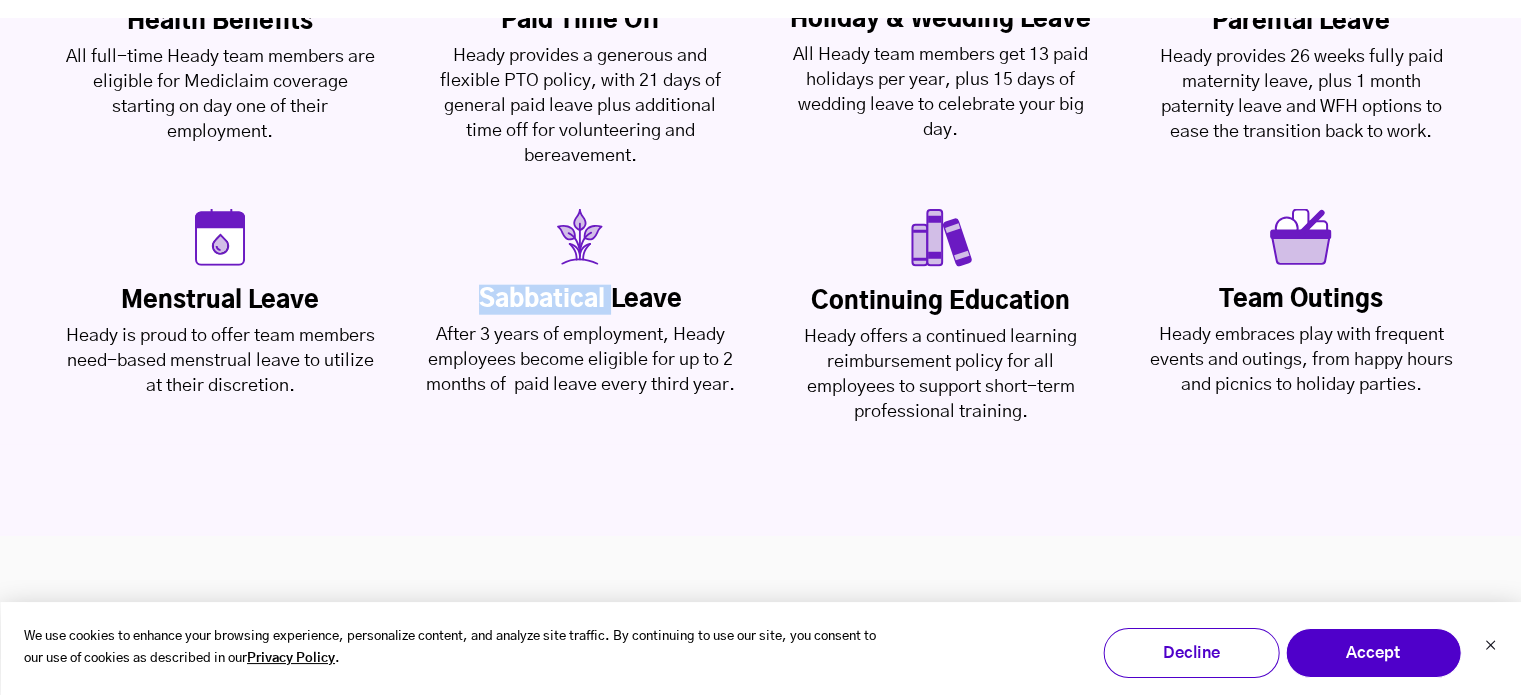 click on "Sabbatical Leave" at bounding box center [220, 22] 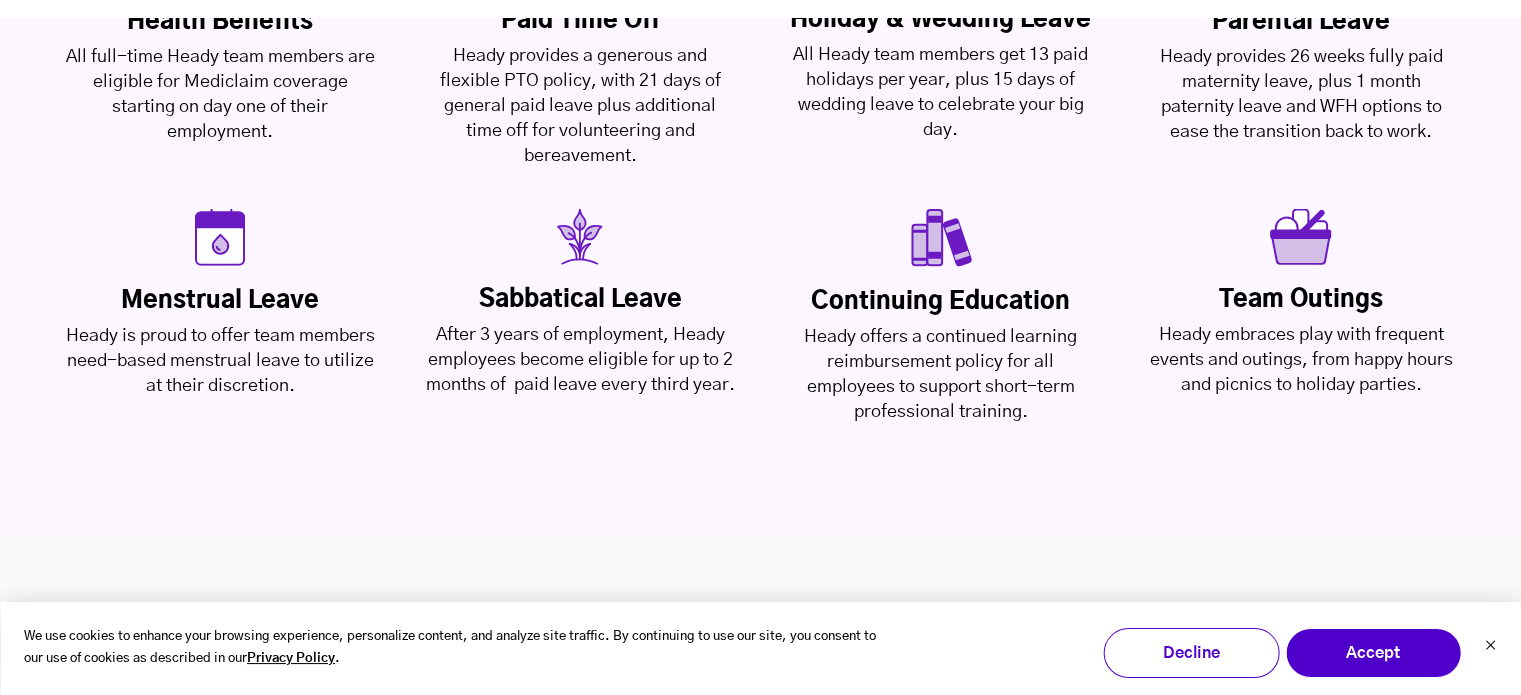 click on "Continuing Education
Heady offers a continued learning reimbursement policy for all employees to support short-term professional training." at bounding box center [941, 317] 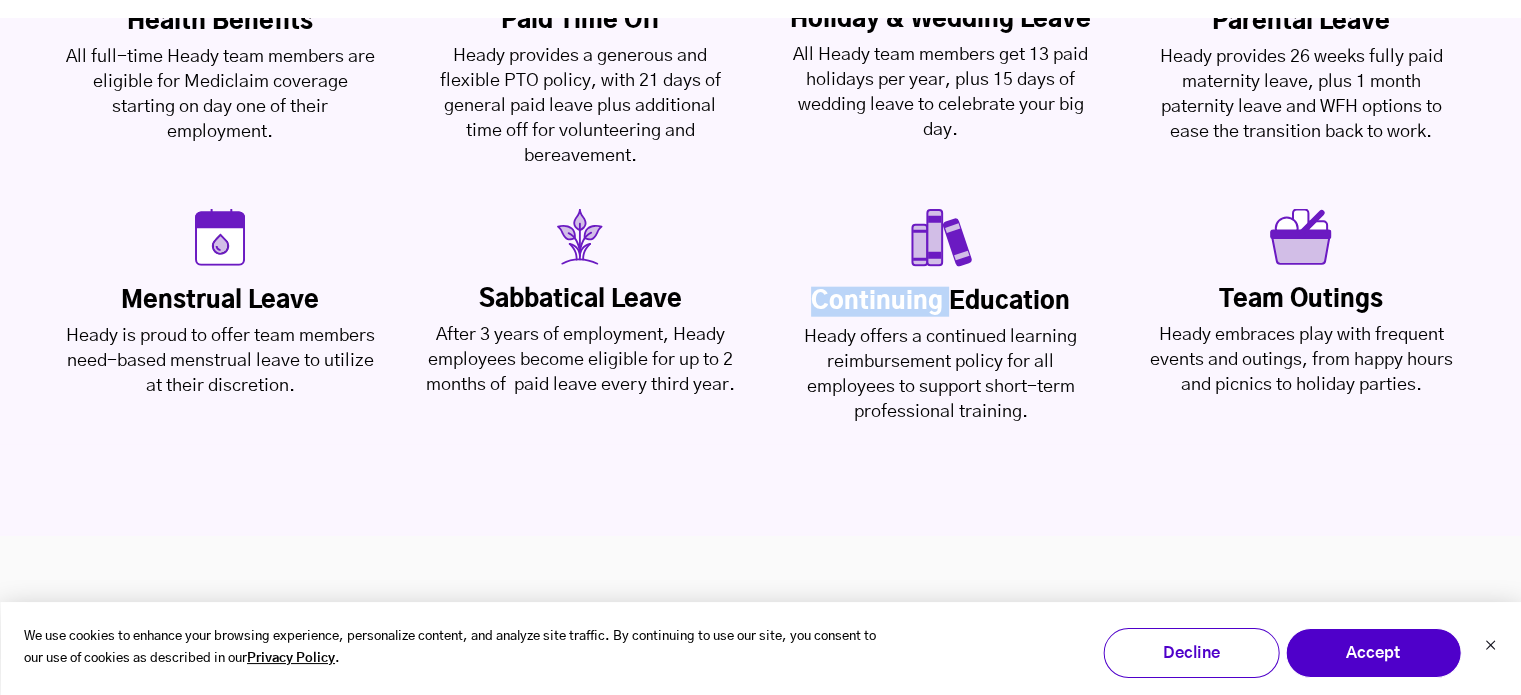click on "Continuing Education" at bounding box center [220, 22] 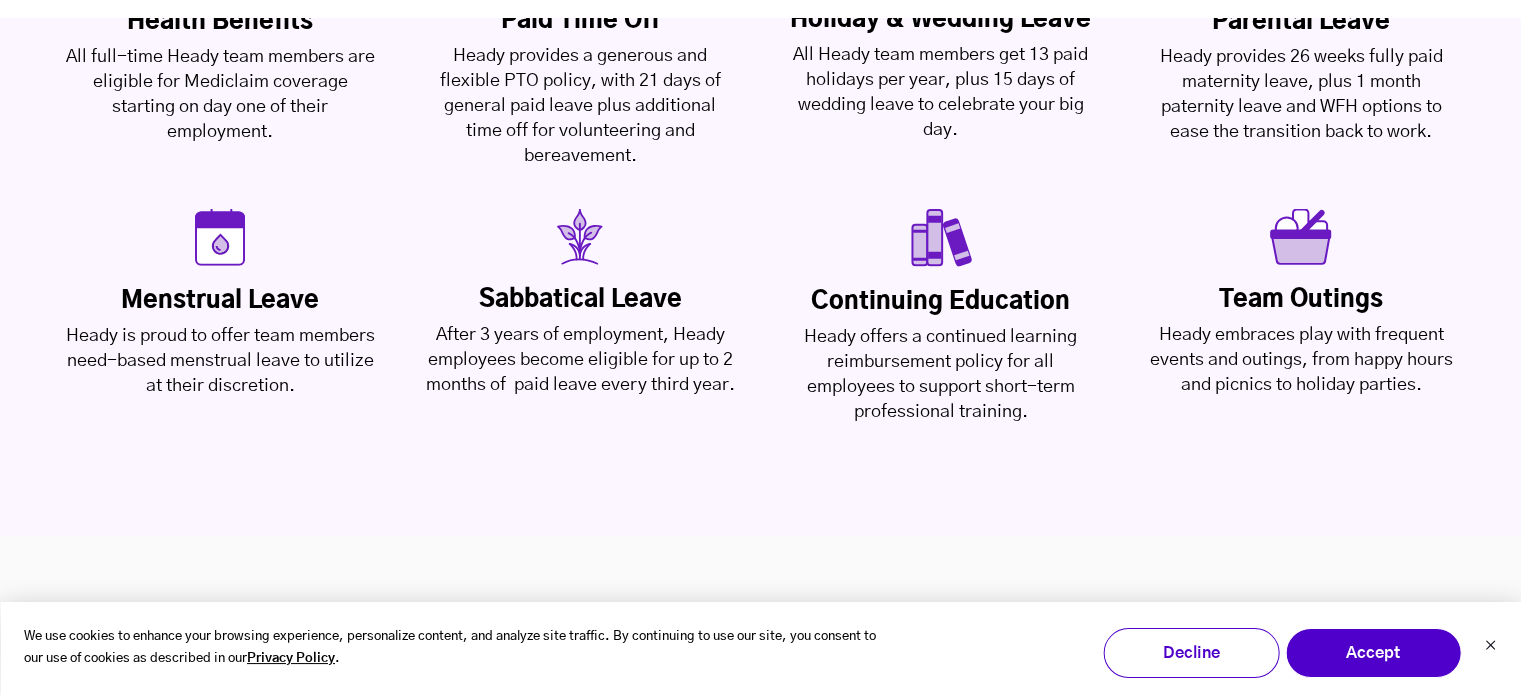 click on "Heady offers a continued learning reimbursement policy for all employees to support short-term professional training." at bounding box center (220, 95) 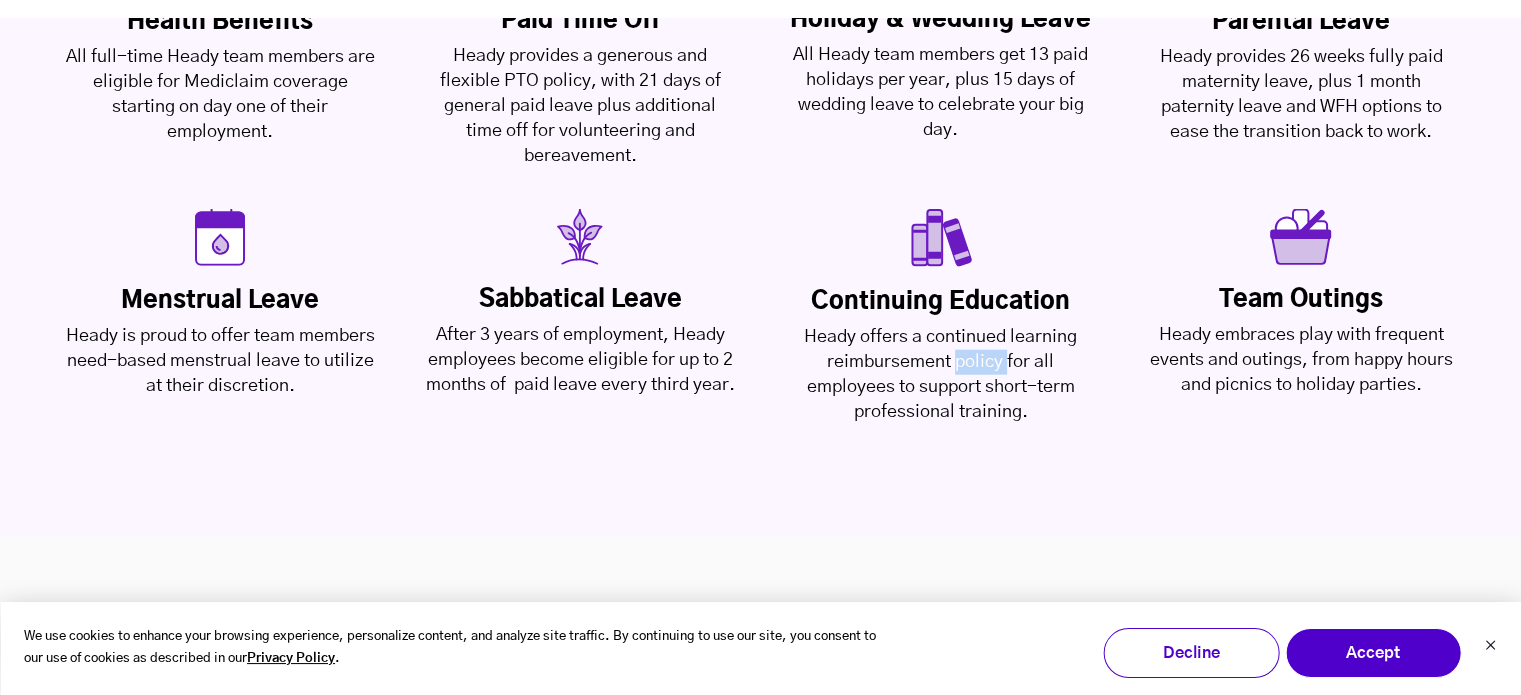 click on "Heady offers a continued learning reimbursement policy for all employees to support short-term professional training." at bounding box center [220, 95] 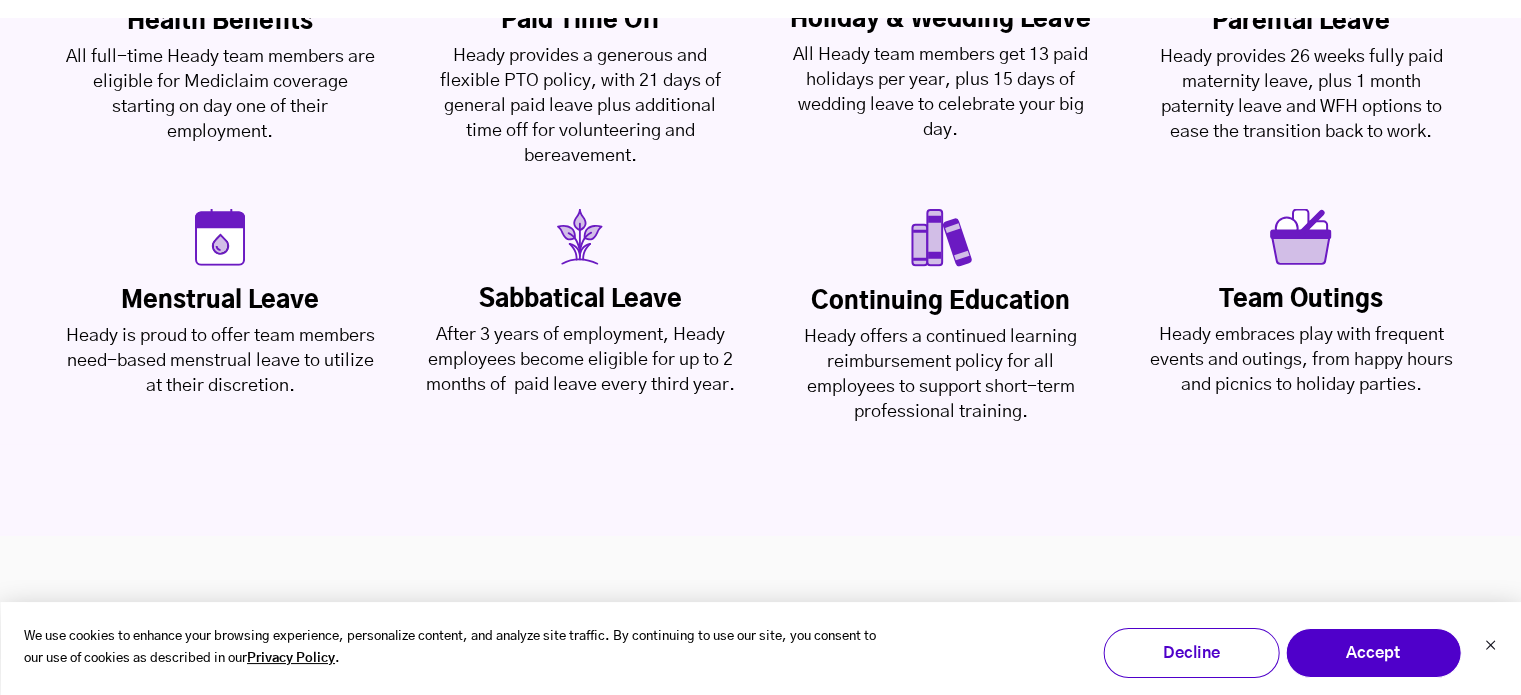 click on "Heady offers a continued learning reimbursement policy for all employees to support short-term professional training." at bounding box center [220, 95] 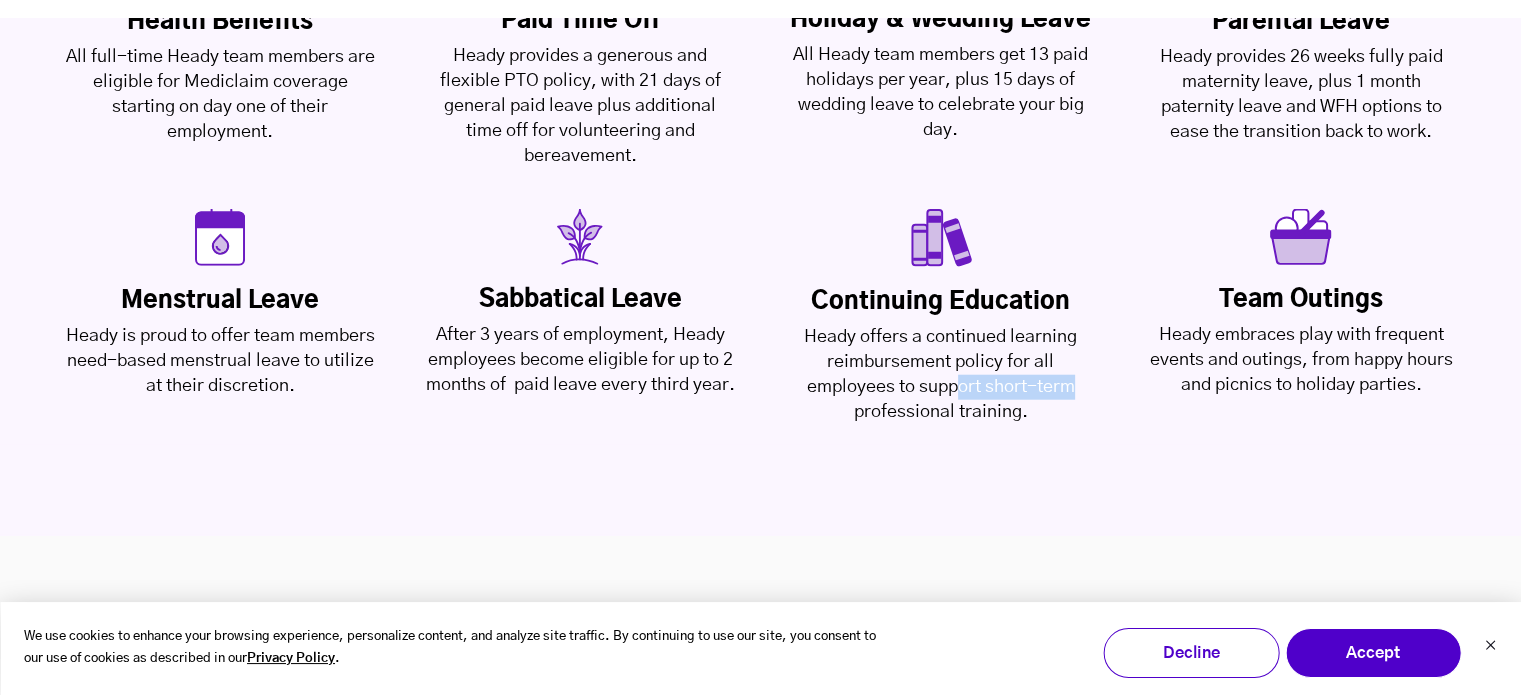 drag, startPoint x: 957, startPoint y: 384, endPoint x: 1034, endPoint y: 395, distance: 77.781746 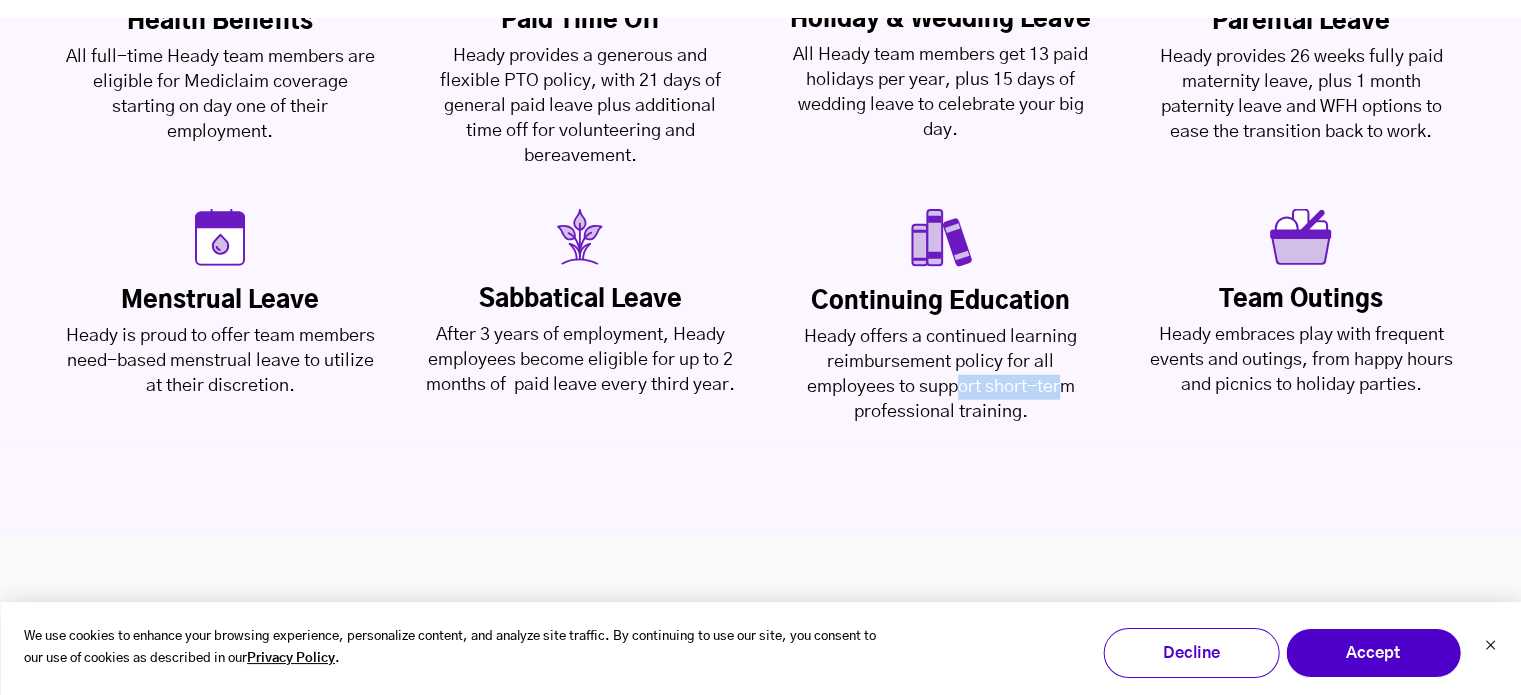 click on "Heady offers a continued learning reimbursement policy for all employees to support short-term professional training." at bounding box center (220, 95) 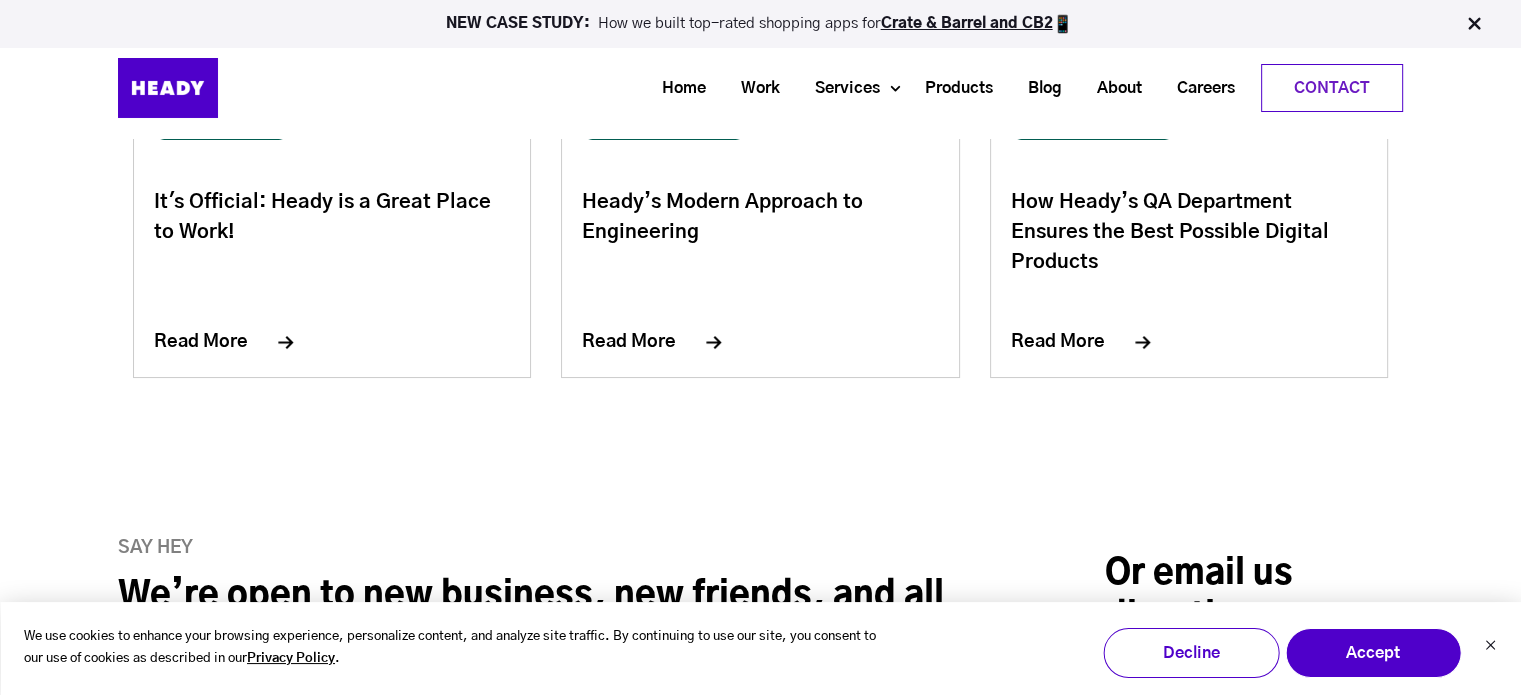 scroll, scrollTop: 7200, scrollLeft: 0, axis: vertical 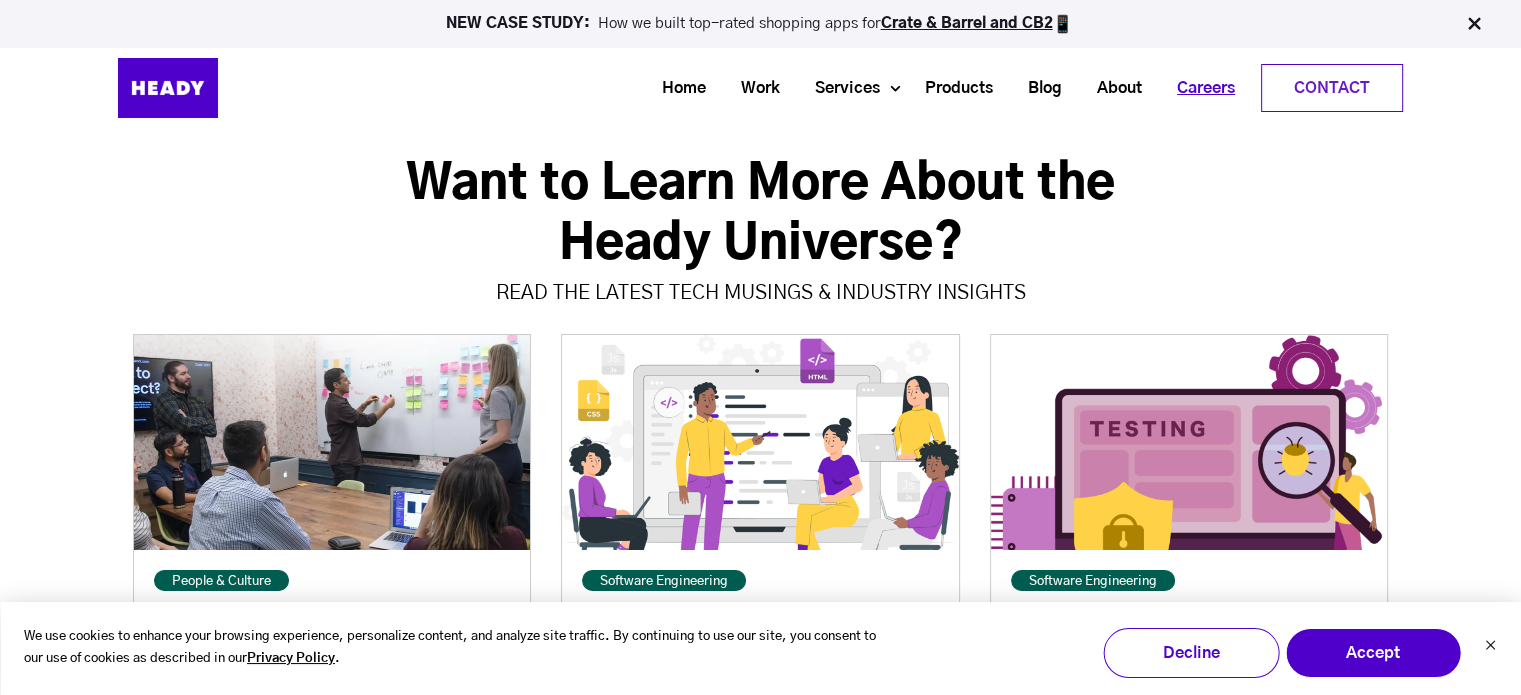 click on "Careers" at bounding box center [1198, 88] 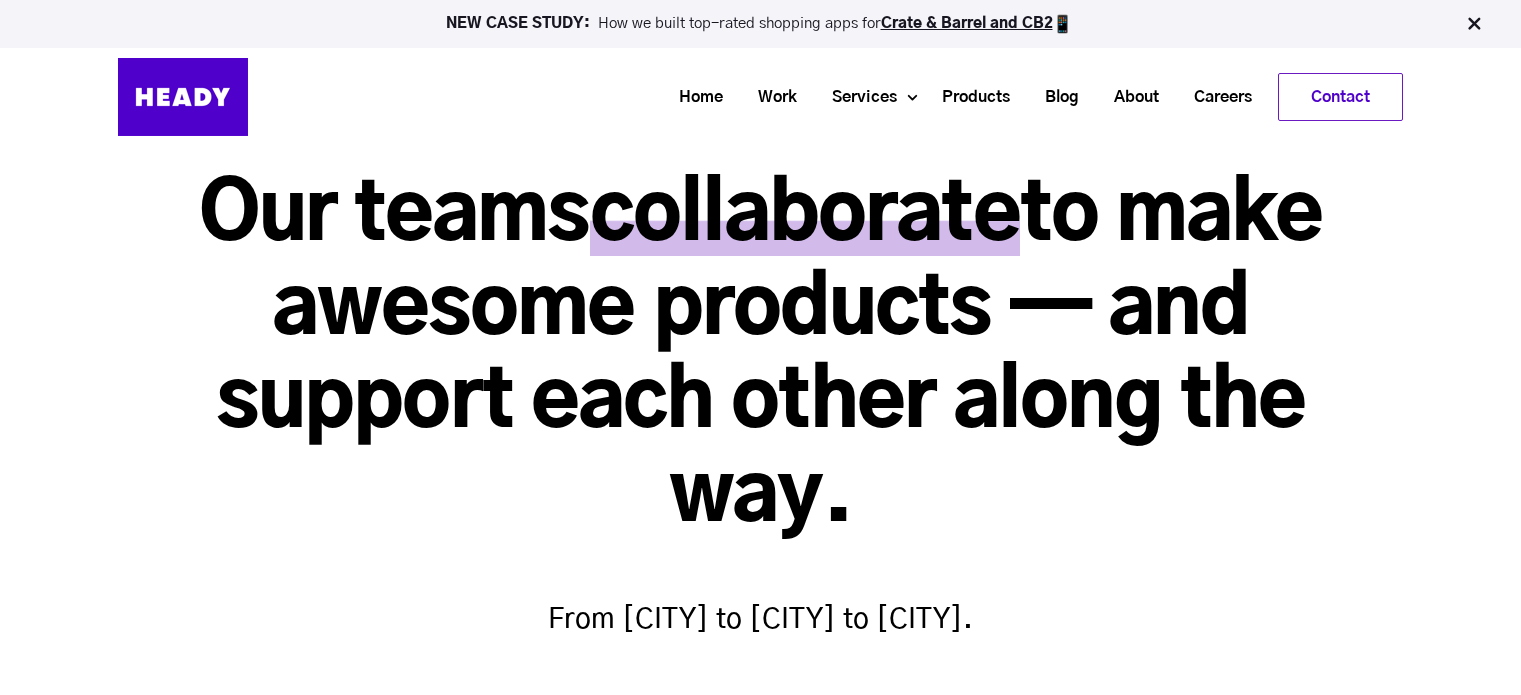scroll, scrollTop: 0, scrollLeft: 0, axis: both 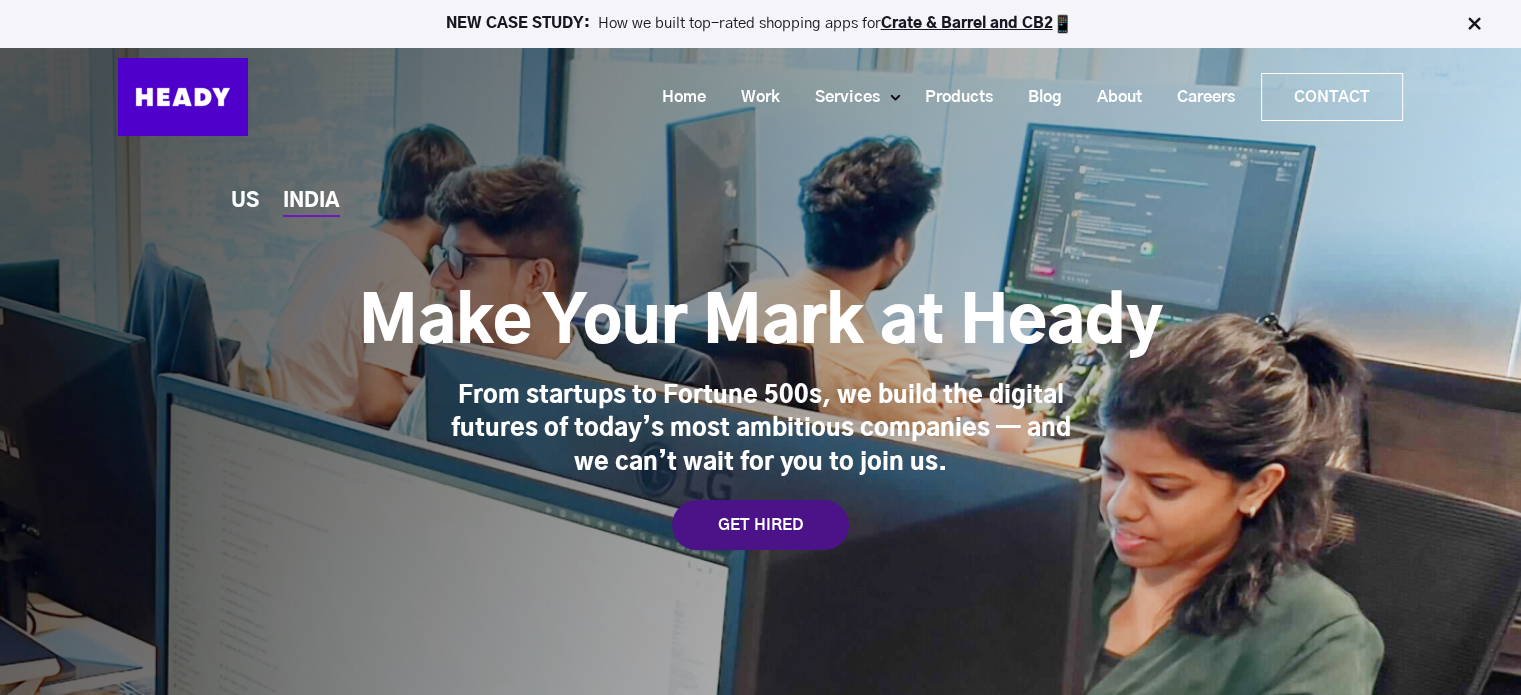 click on "GET HIRED" at bounding box center (760, 525) 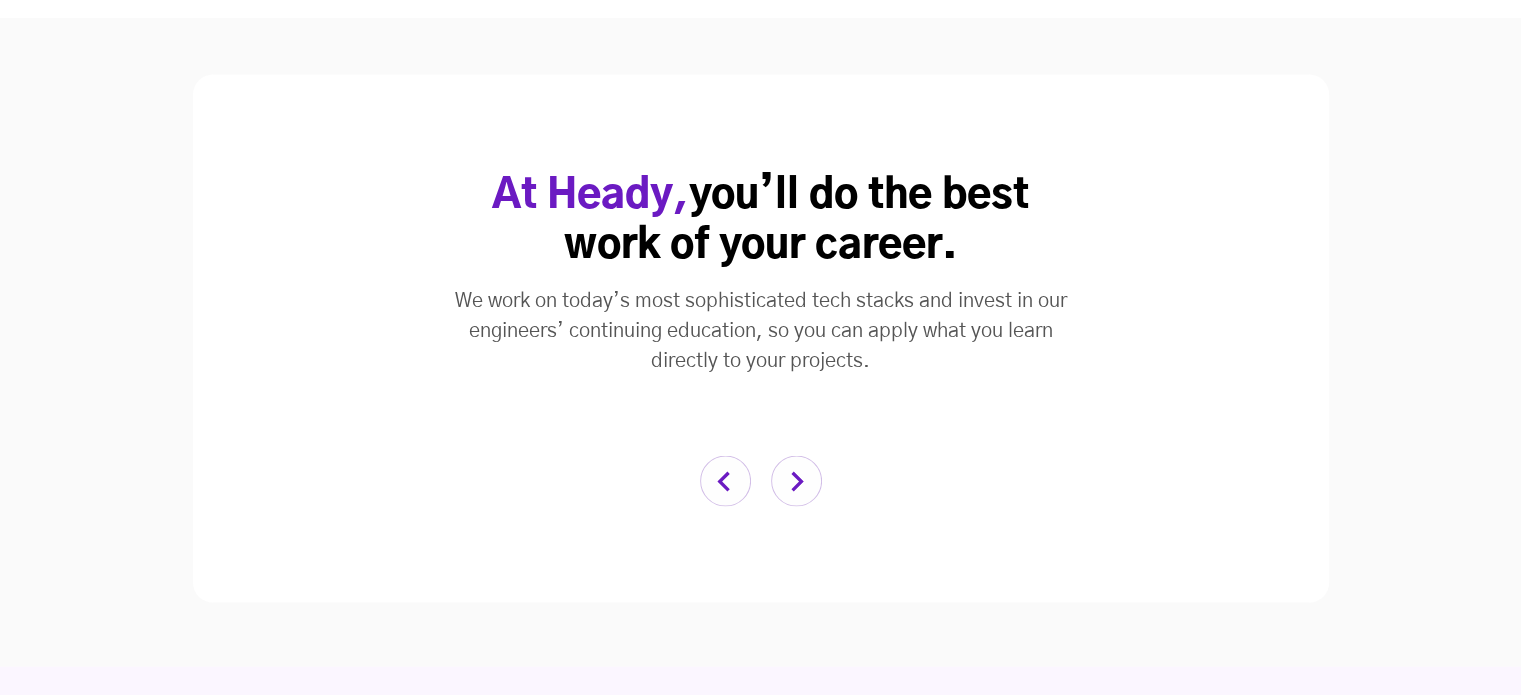 scroll, scrollTop: 5435, scrollLeft: 0, axis: vertical 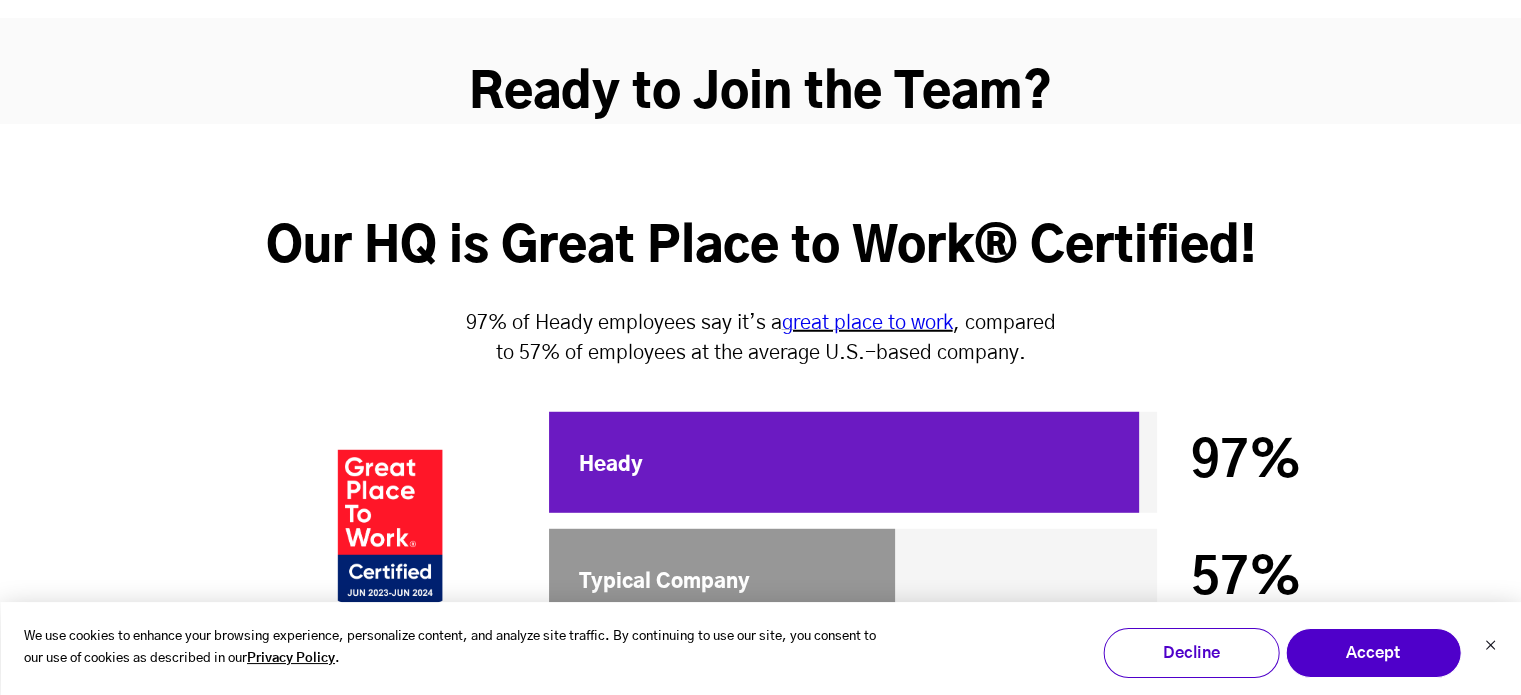click at bounding box center (844, 462) 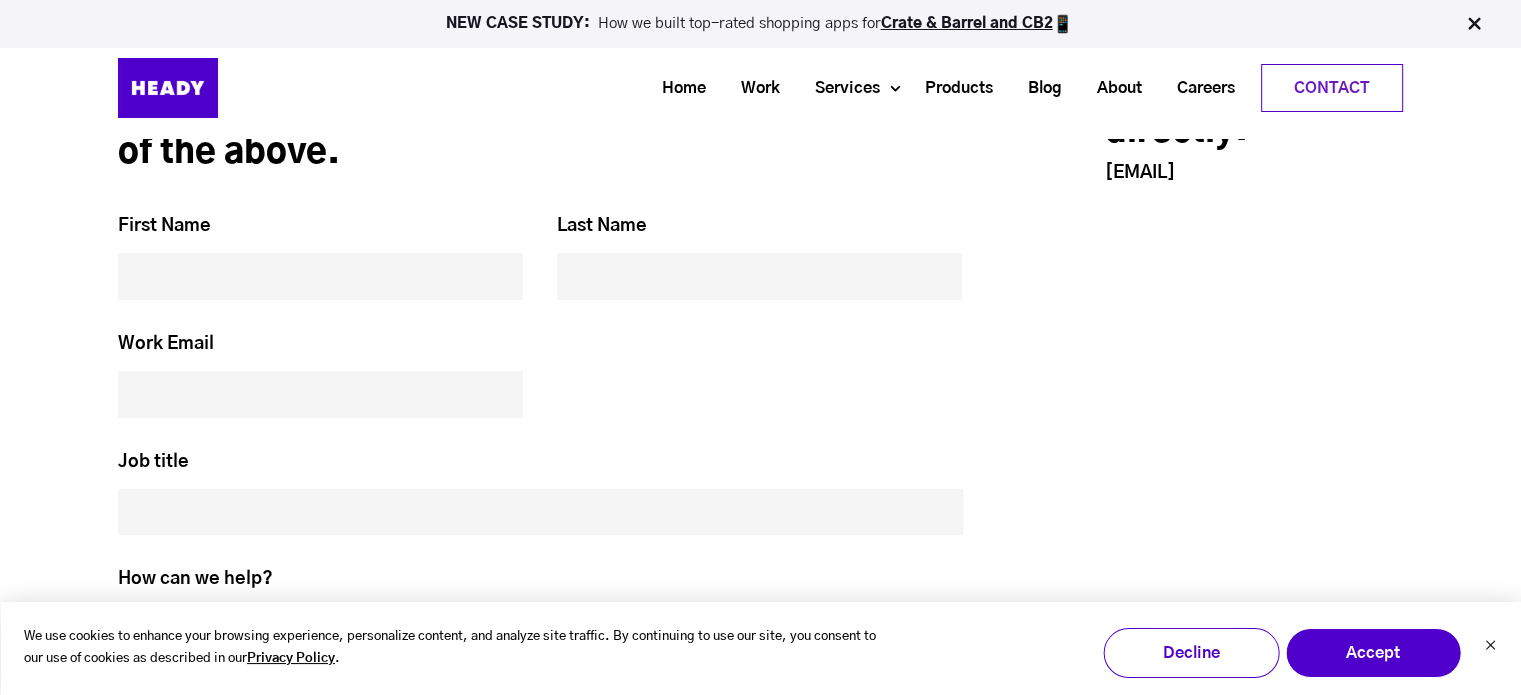 scroll, scrollTop: 8135, scrollLeft: 0, axis: vertical 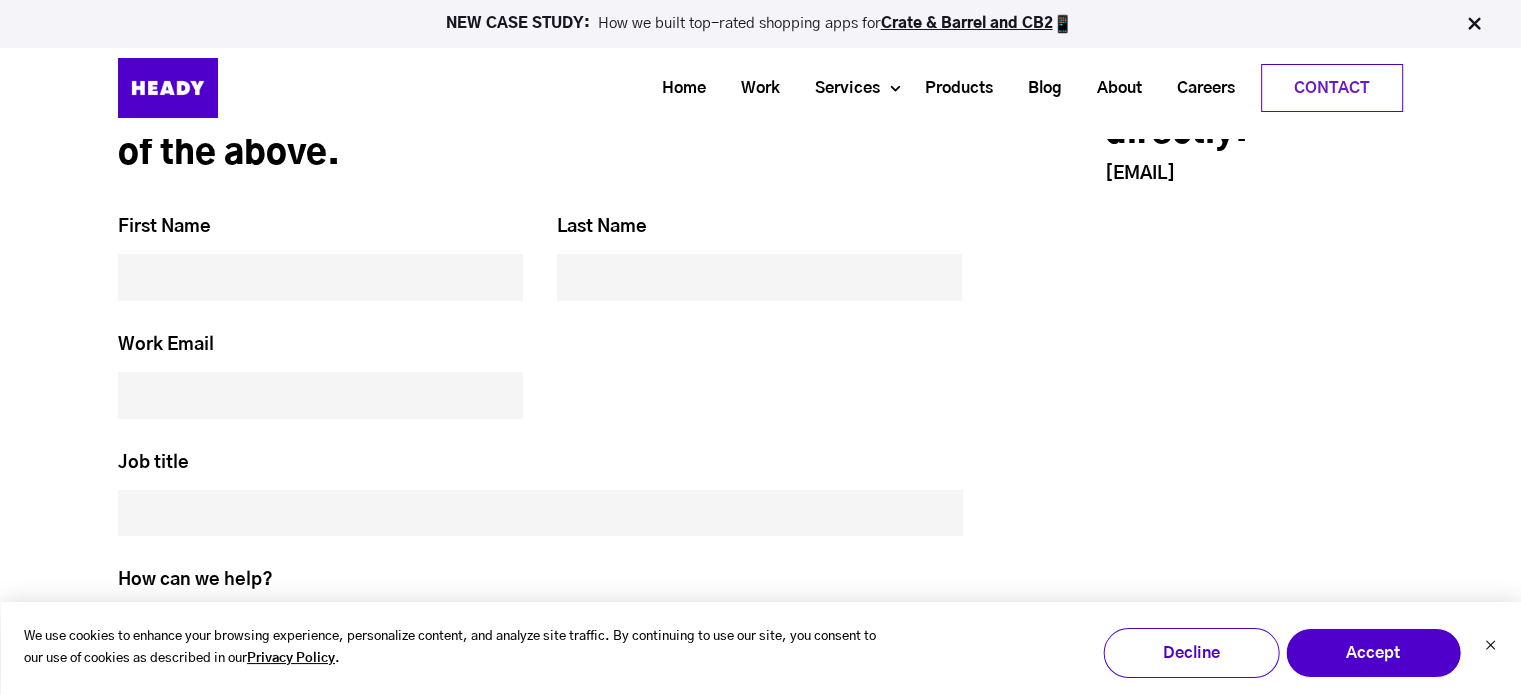 click on "First Name *" at bounding box center (320, 277) 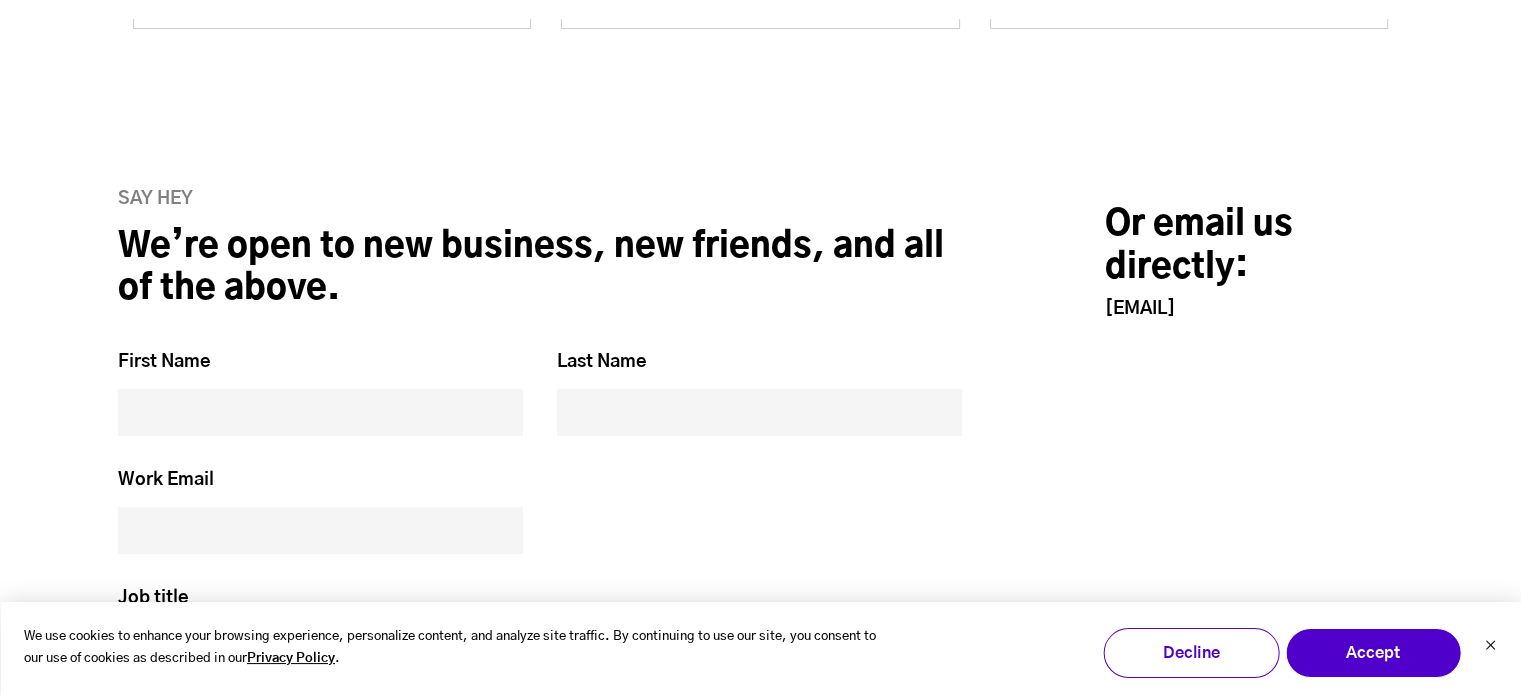 scroll, scrollTop: 8035, scrollLeft: 0, axis: vertical 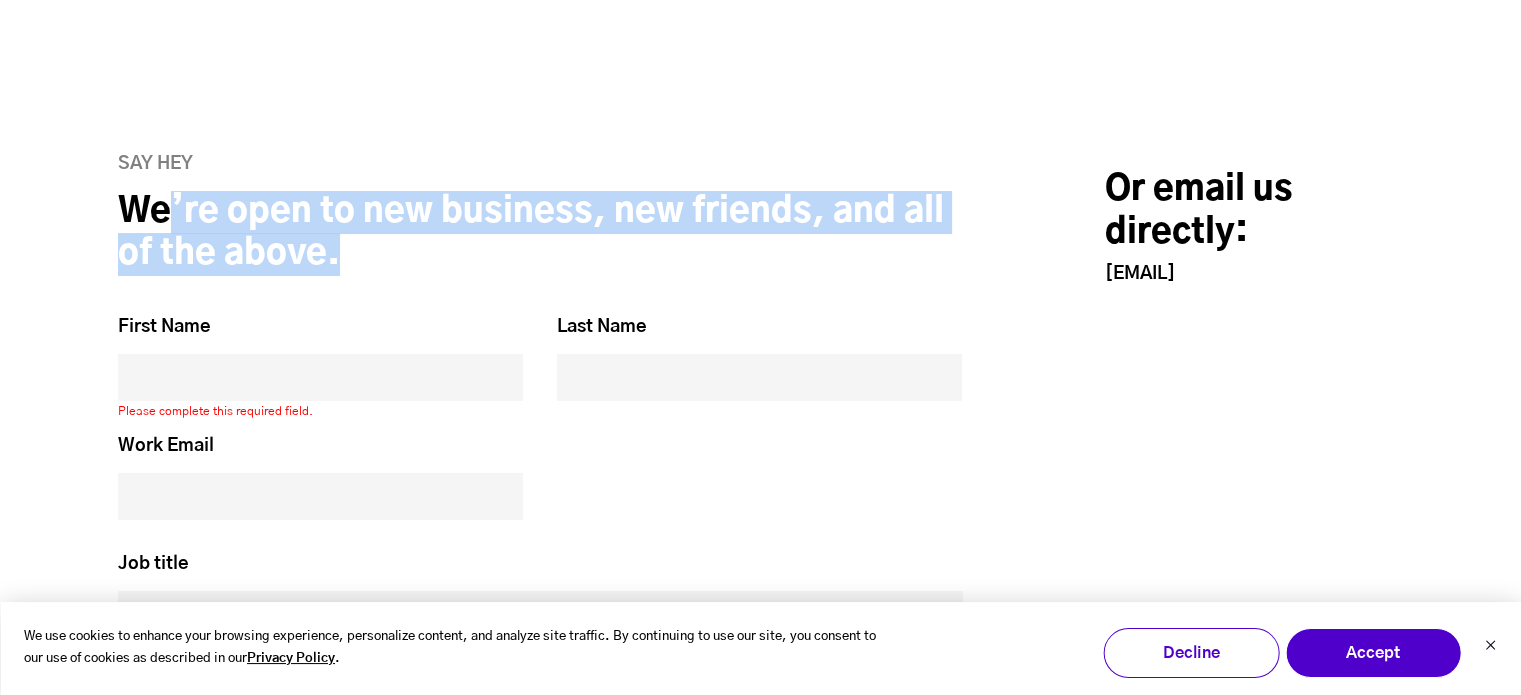 drag, startPoint x: 162, startPoint y: 214, endPoint x: 424, endPoint y: 247, distance: 264.07007 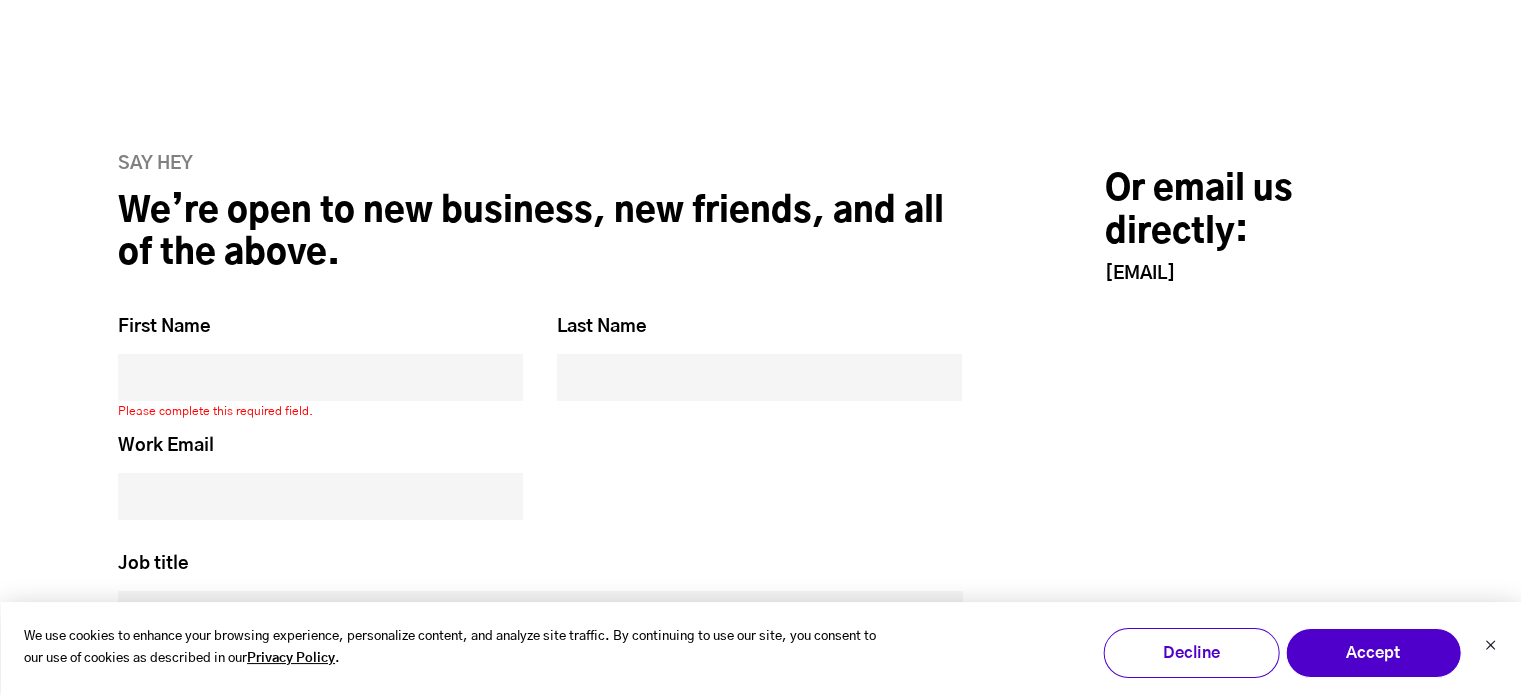 click on "First Name *" at bounding box center [320, 377] 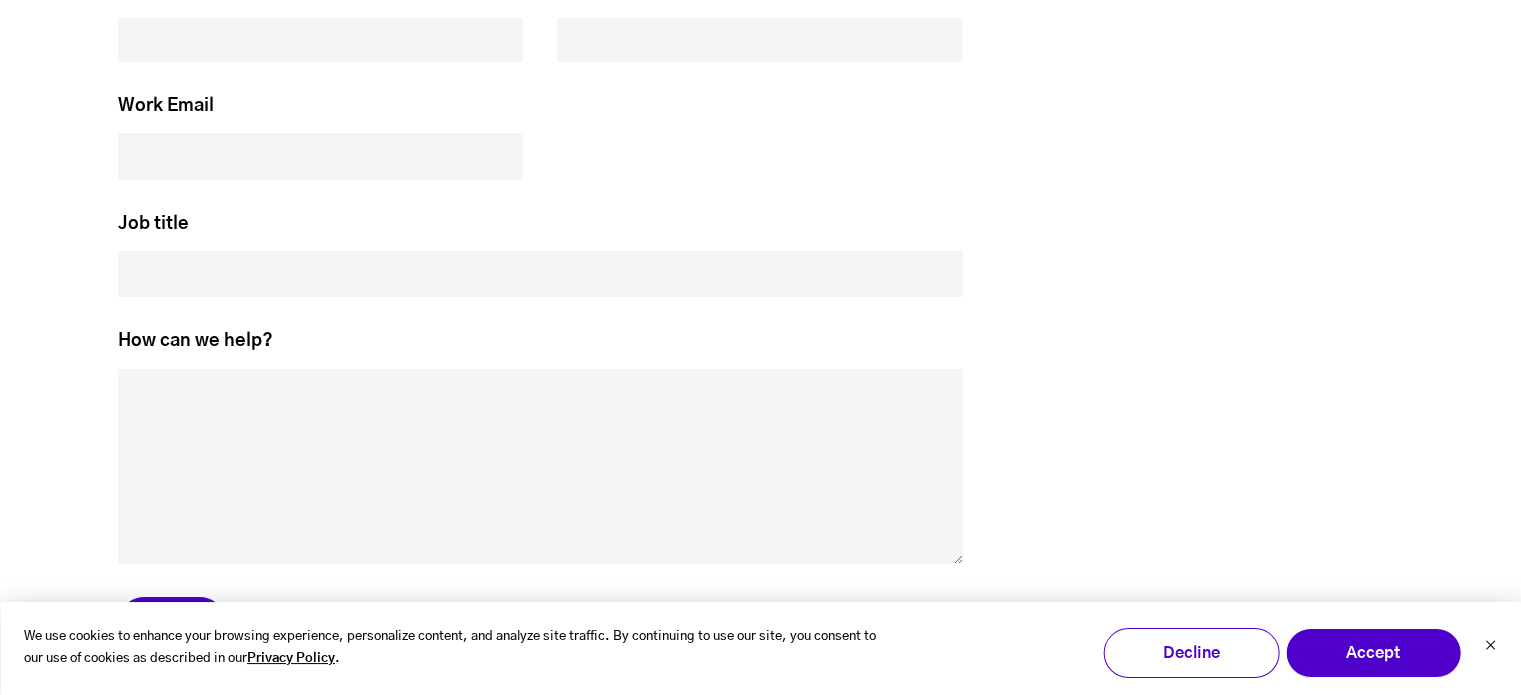scroll, scrollTop: 8435, scrollLeft: 0, axis: vertical 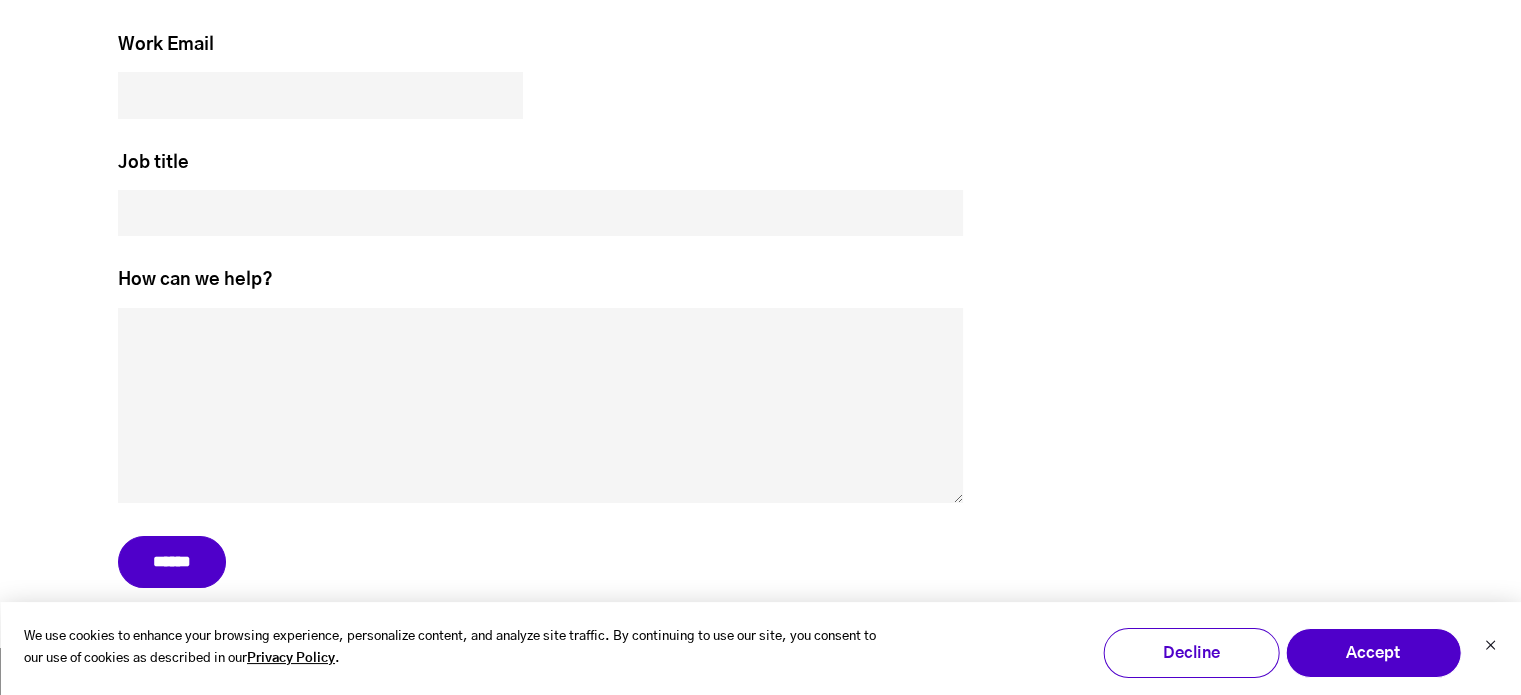 click on "Job title *" at bounding box center (540, 211) 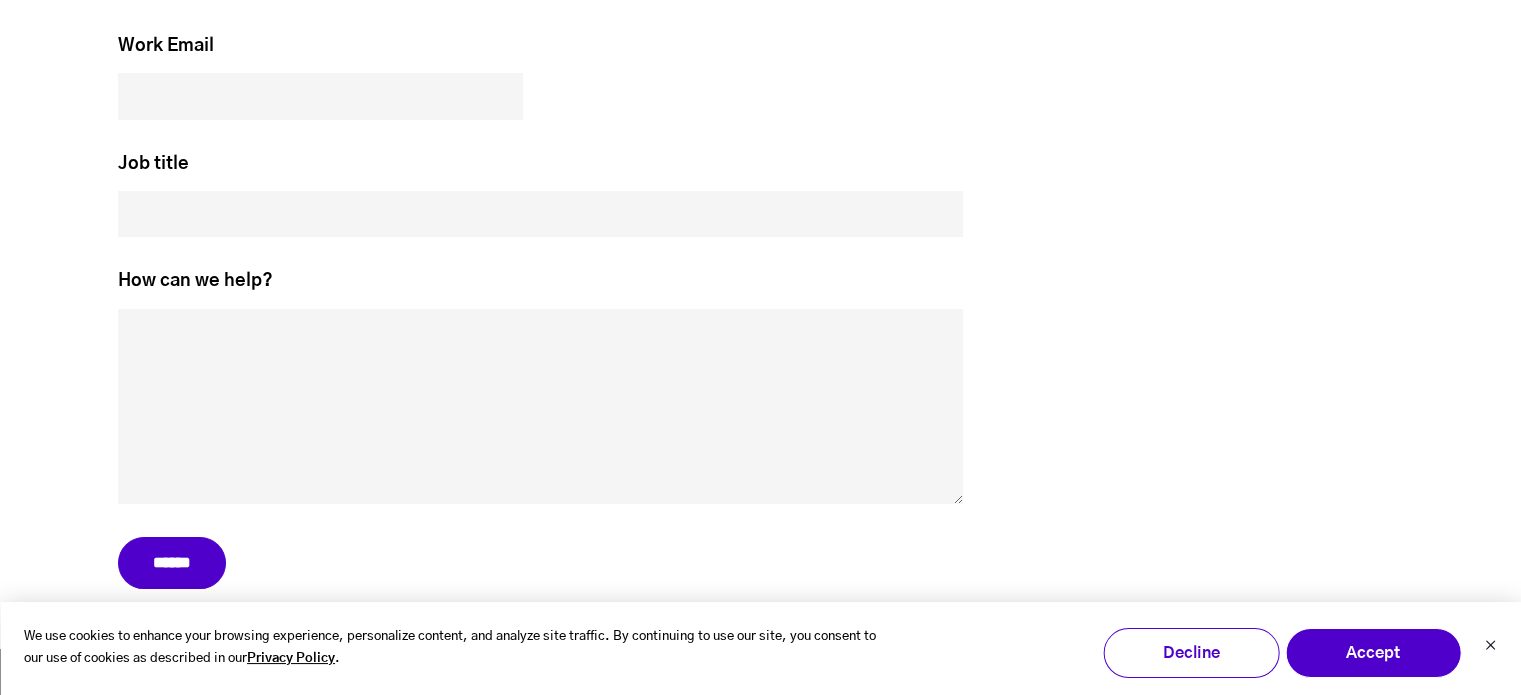 click on "How can we help? *" at bounding box center [540, 406] 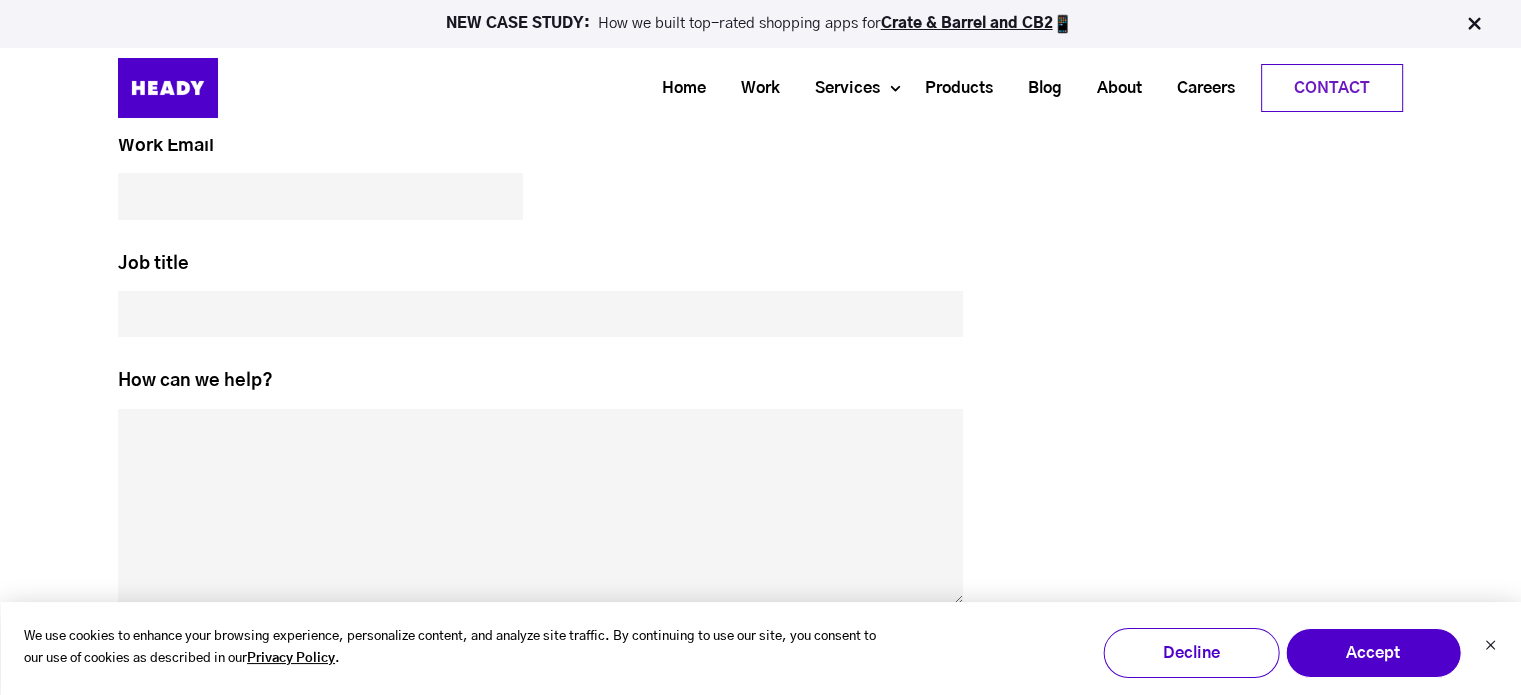 scroll, scrollTop: 7935, scrollLeft: 0, axis: vertical 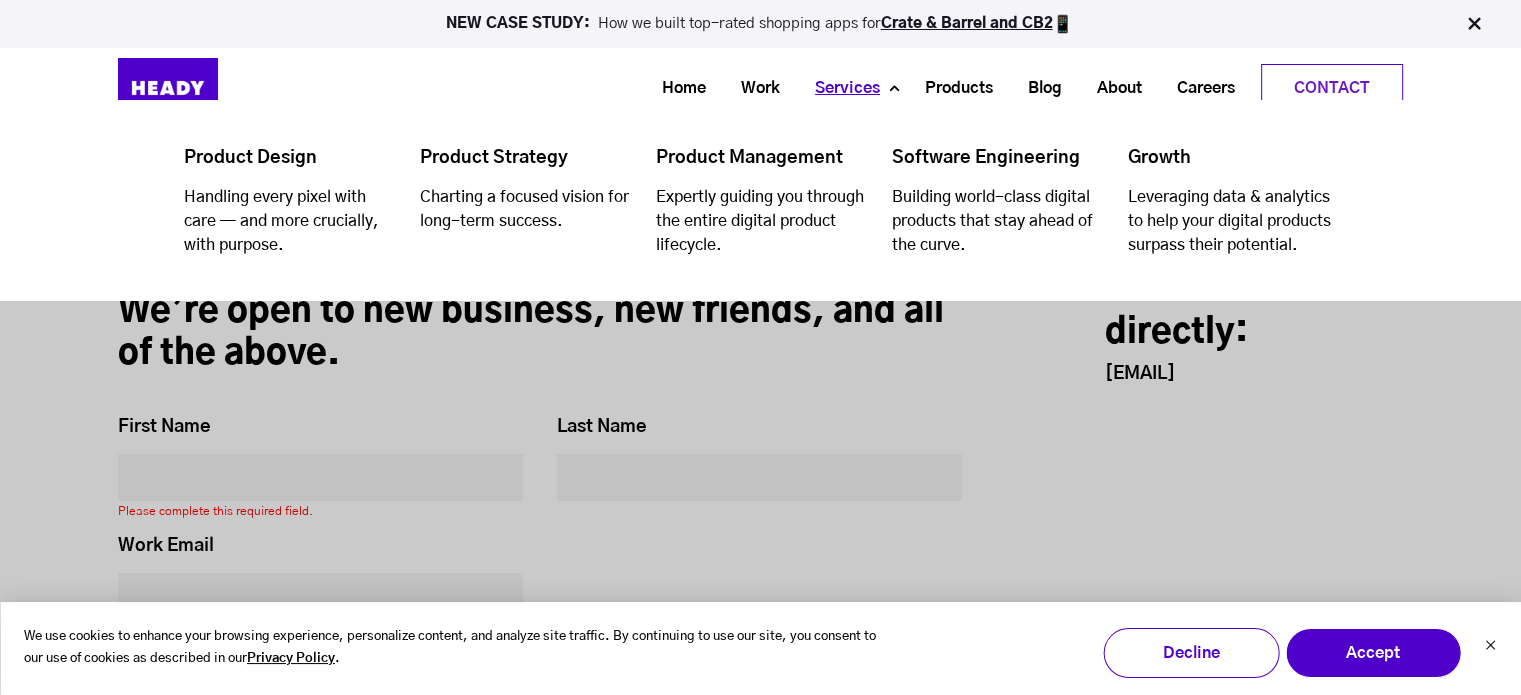click on "Services" at bounding box center [840, 88] 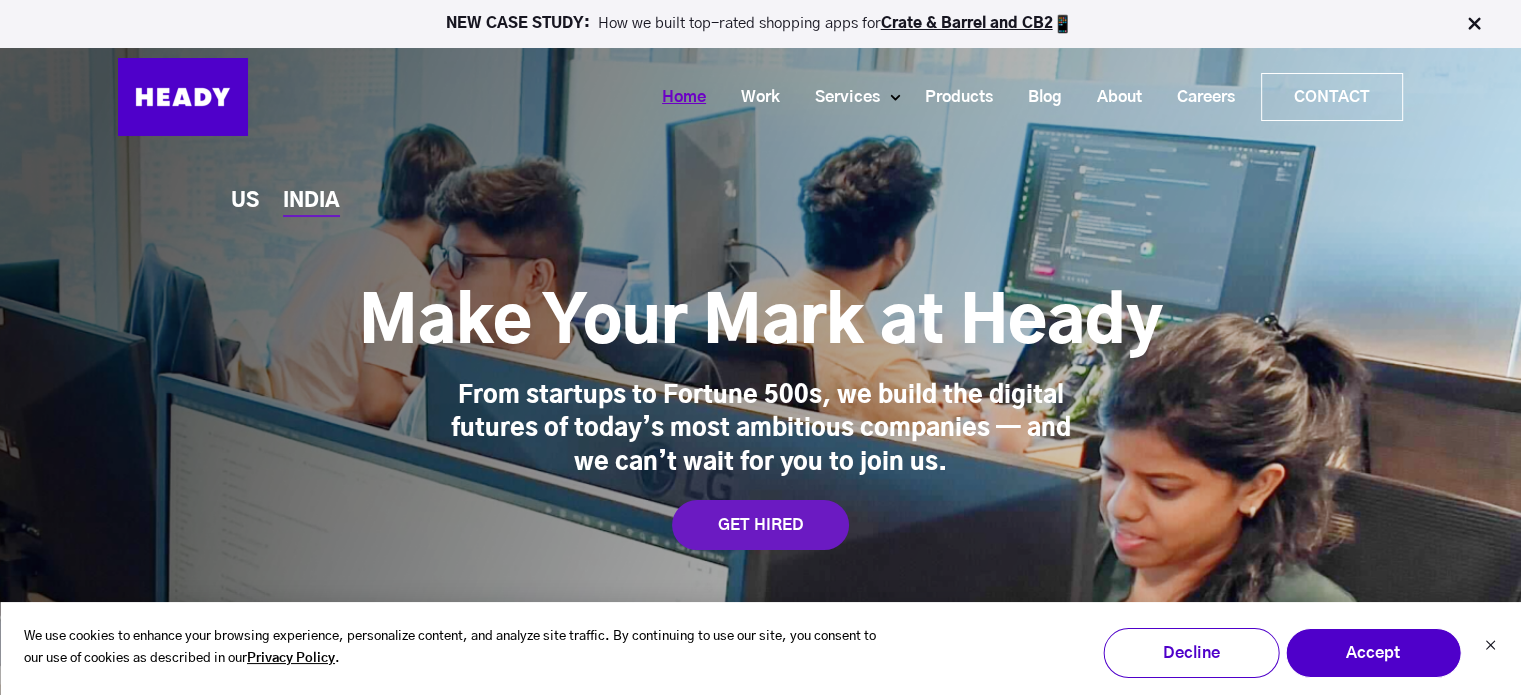 click on "Home" at bounding box center [676, 97] 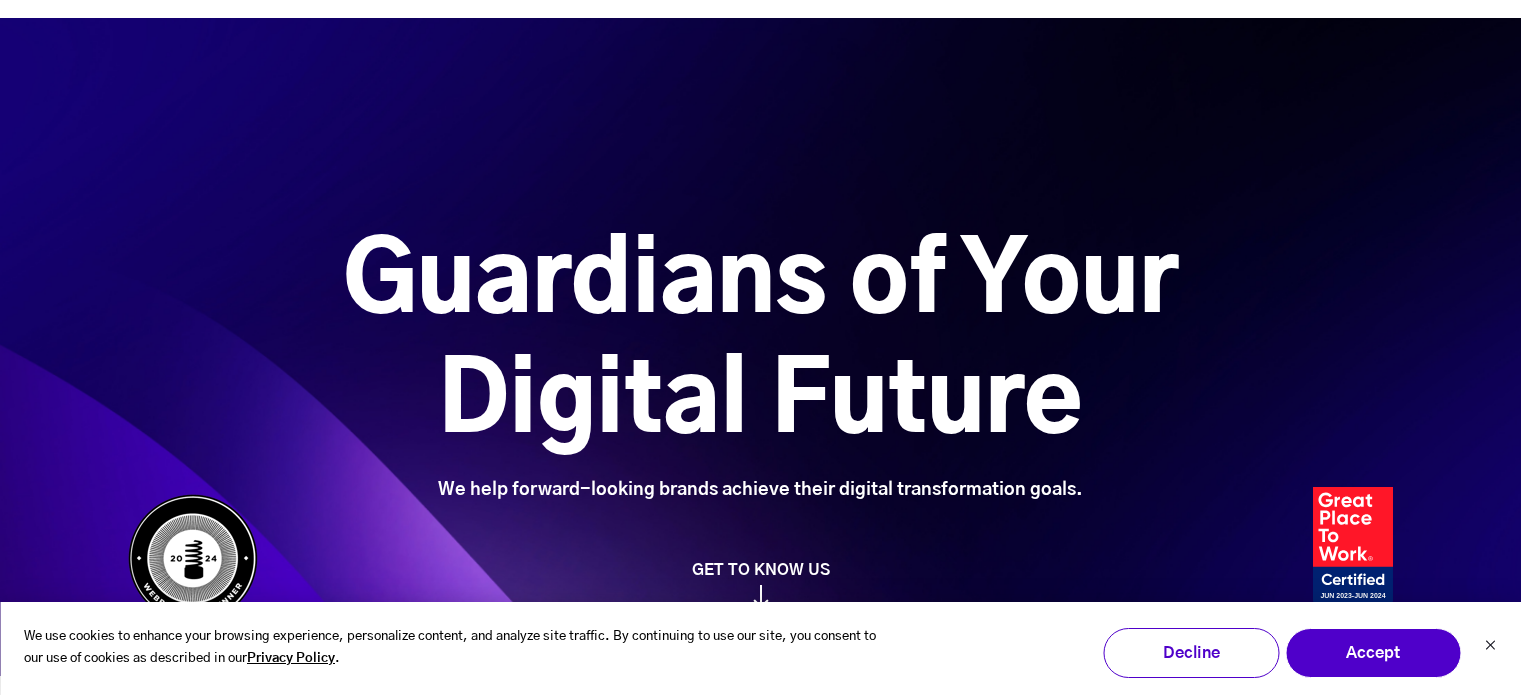 scroll, scrollTop: 1196, scrollLeft: 0, axis: vertical 